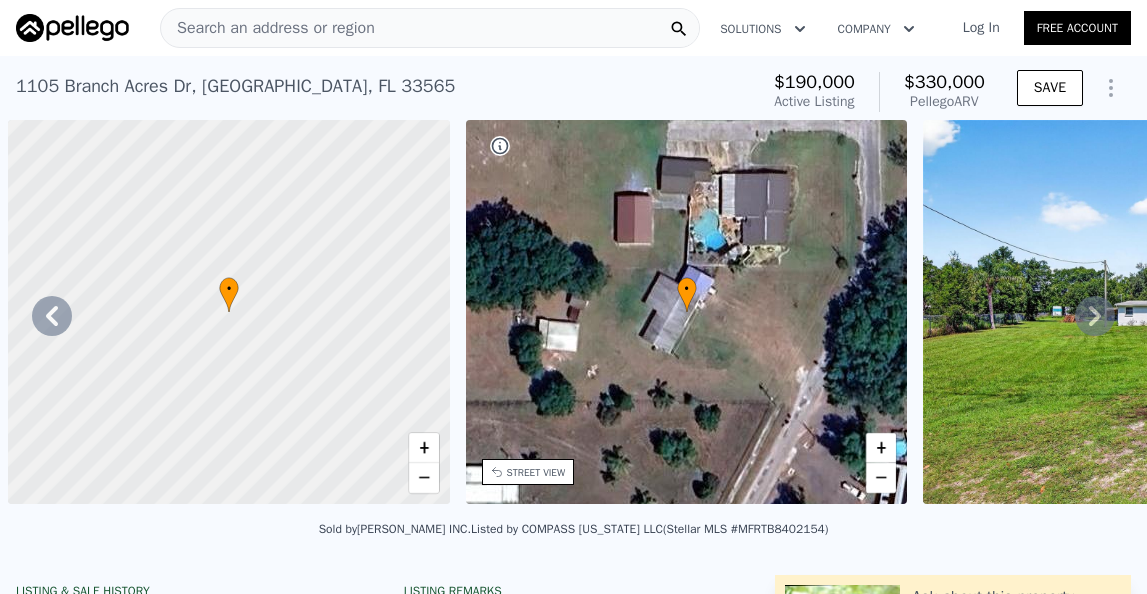 scroll, scrollTop: 0, scrollLeft: 0, axis: both 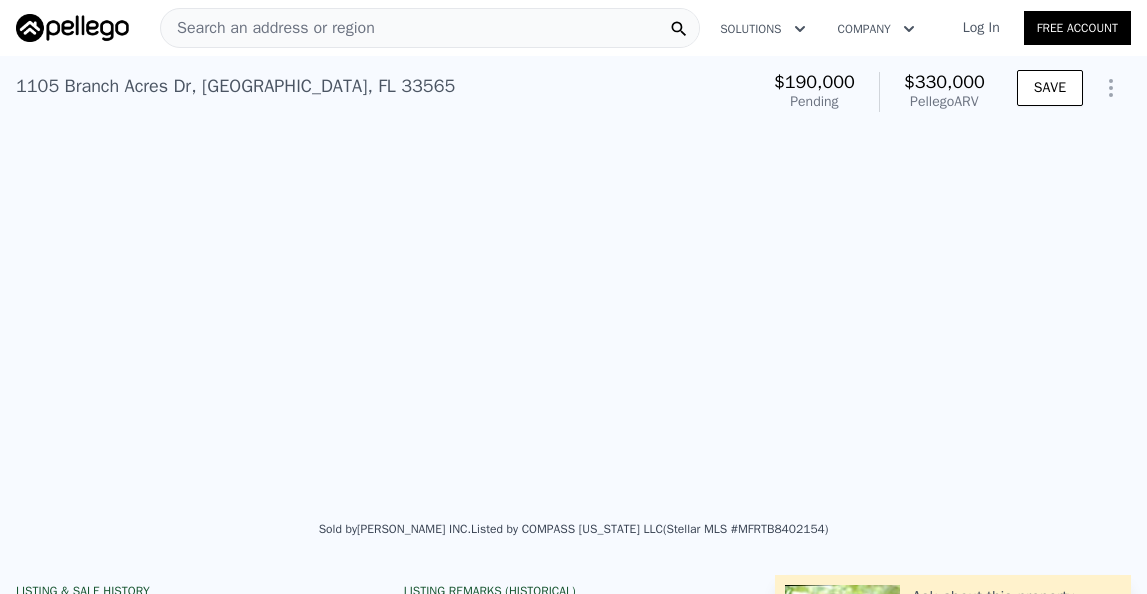 type on "3" 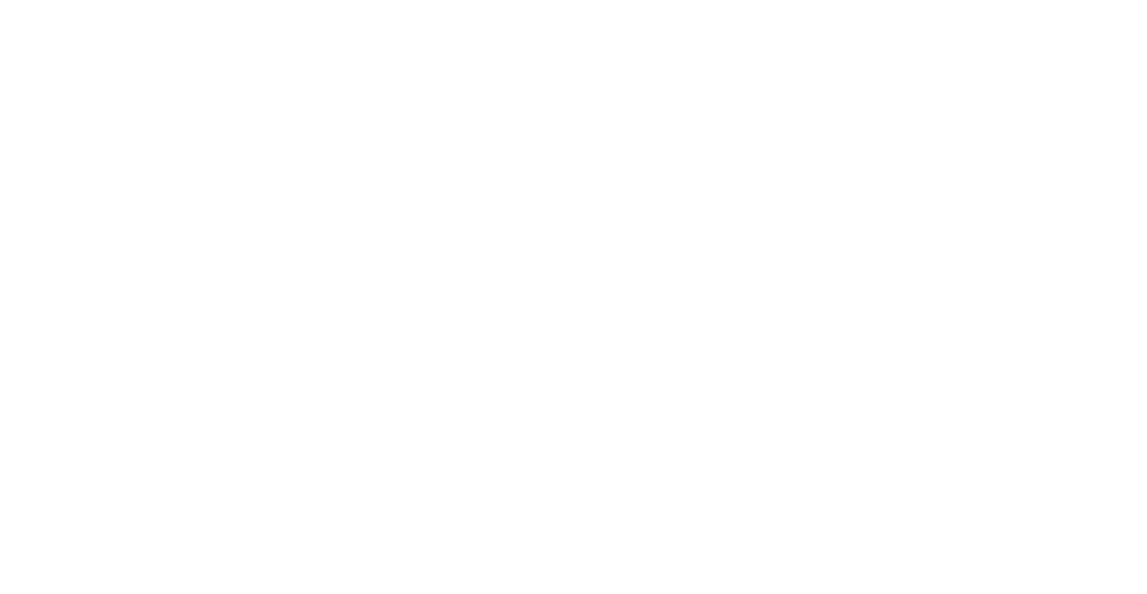scroll, scrollTop: 0, scrollLeft: 0, axis: both 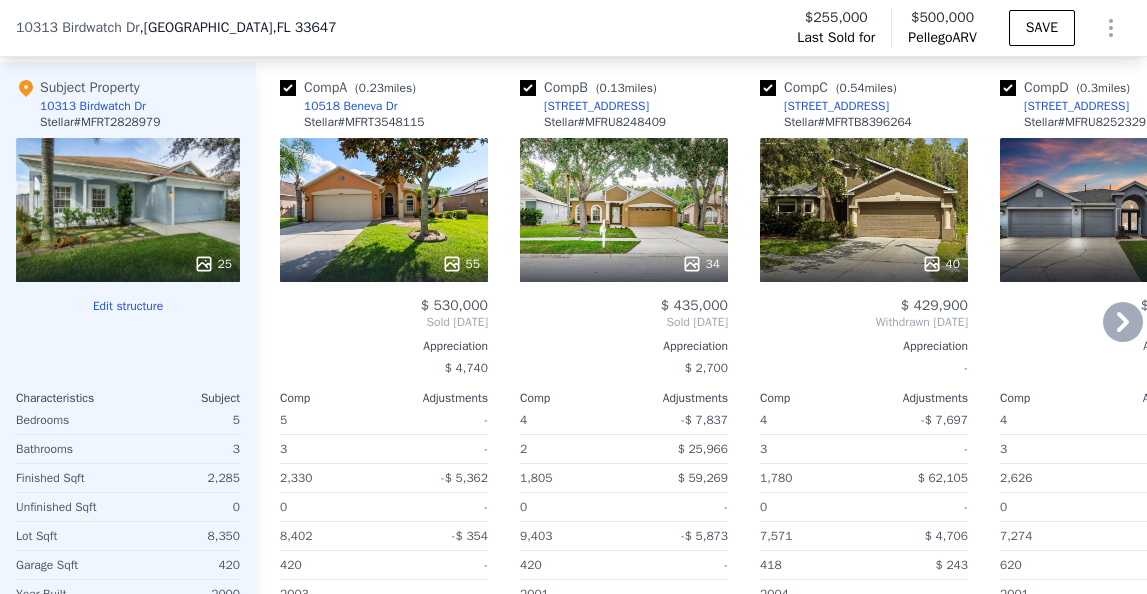 click on "55" at bounding box center (384, 210) 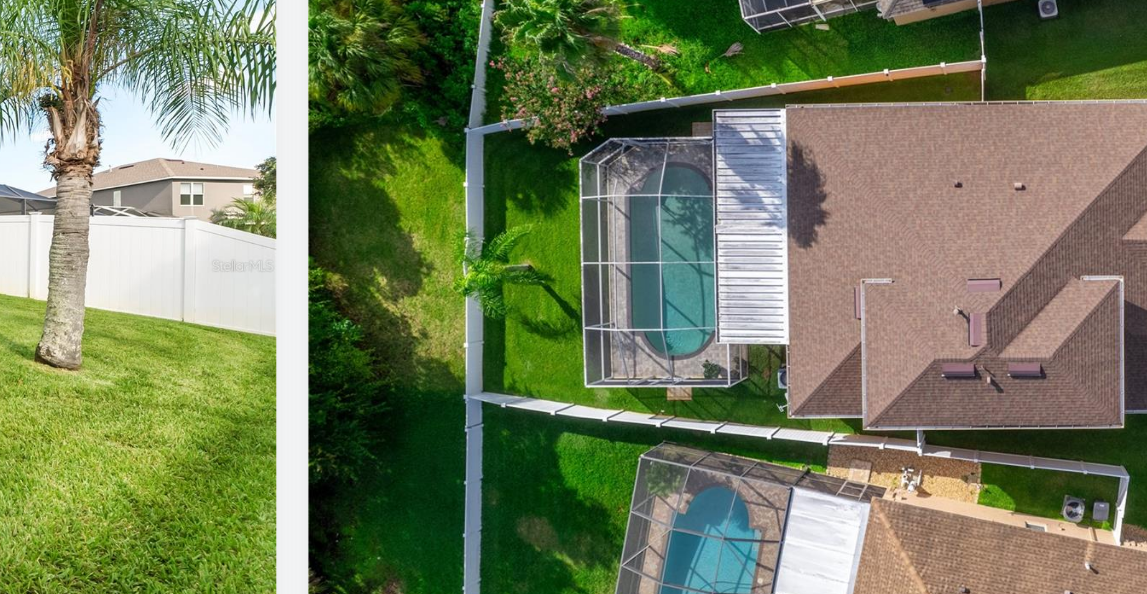 scroll, scrollTop: 0, scrollLeft: 25848, axis: horizontal 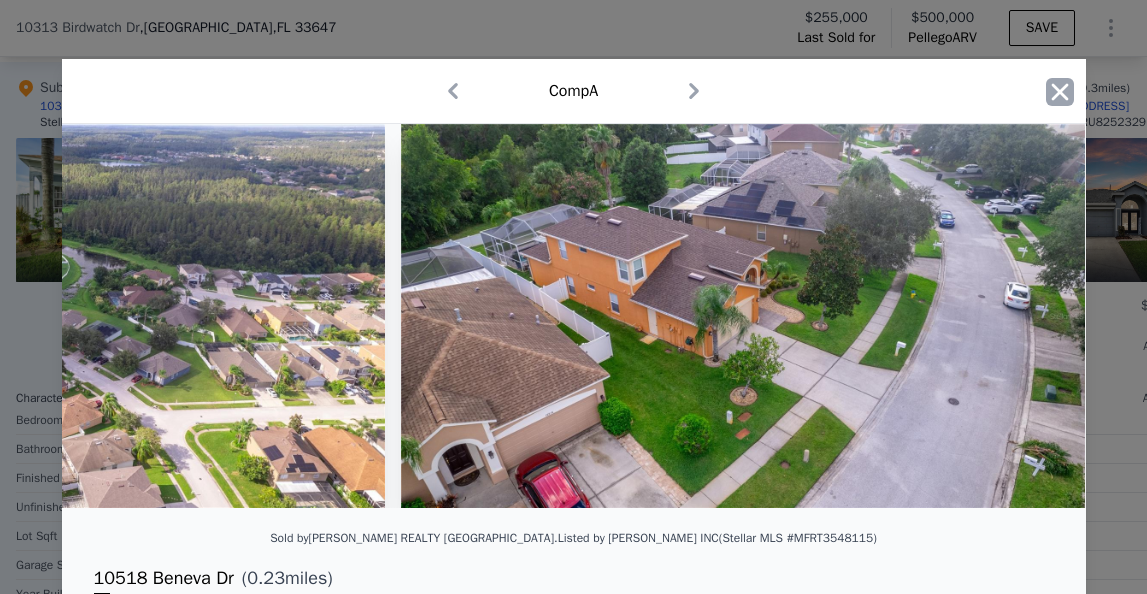 click 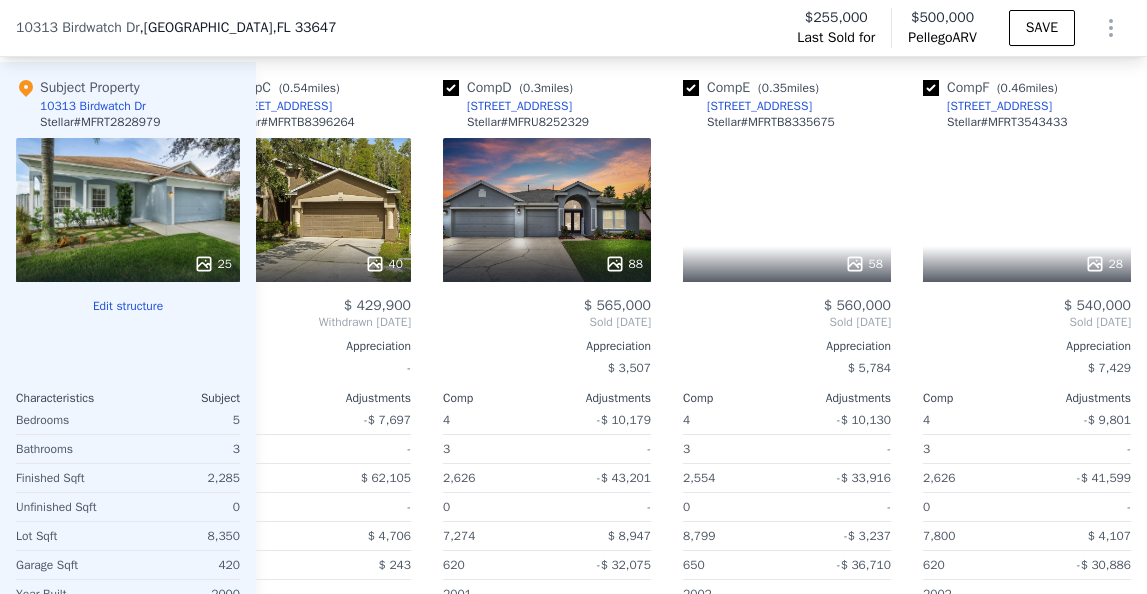 scroll, scrollTop: 0, scrollLeft: 560, axis: horizontal 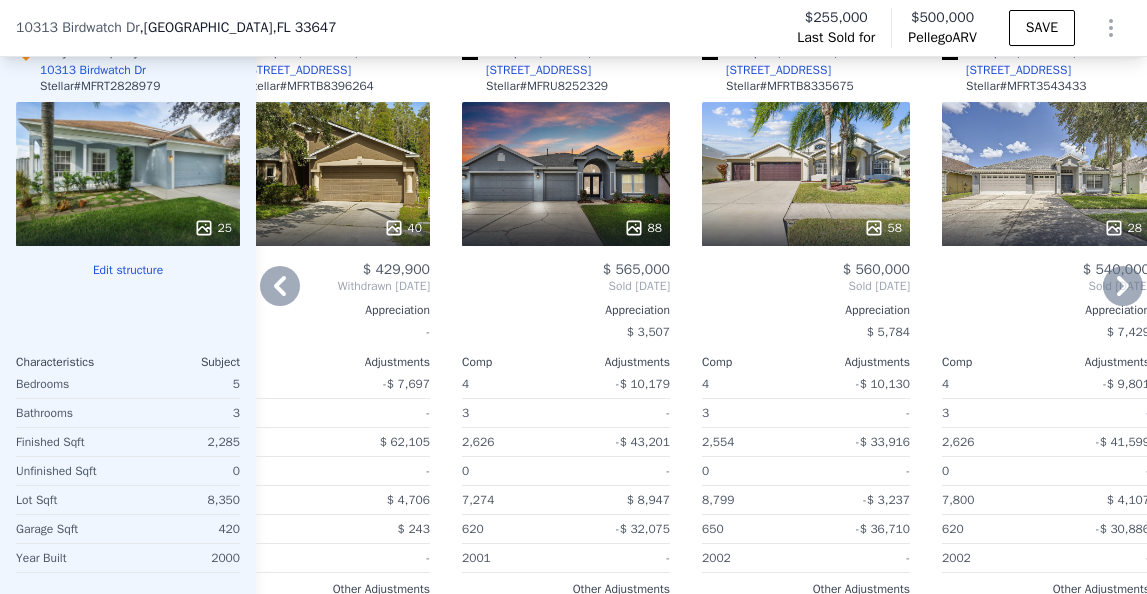 click on "58" at bounding box center [806, 174] 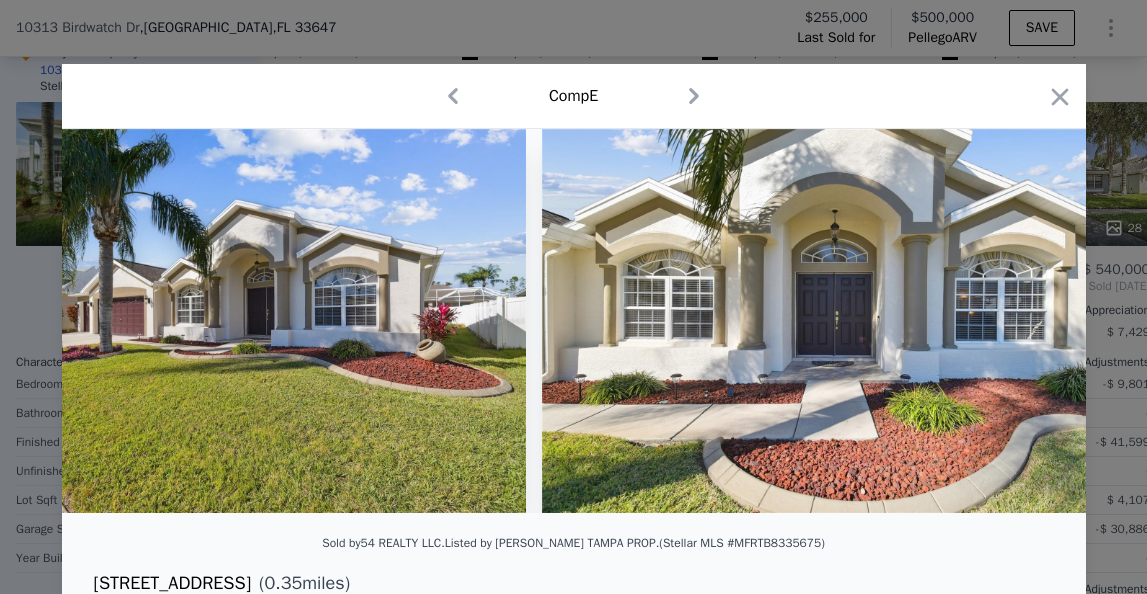 scroll, scrollTop: 0, scrollLeft: 725, axis: horizontal 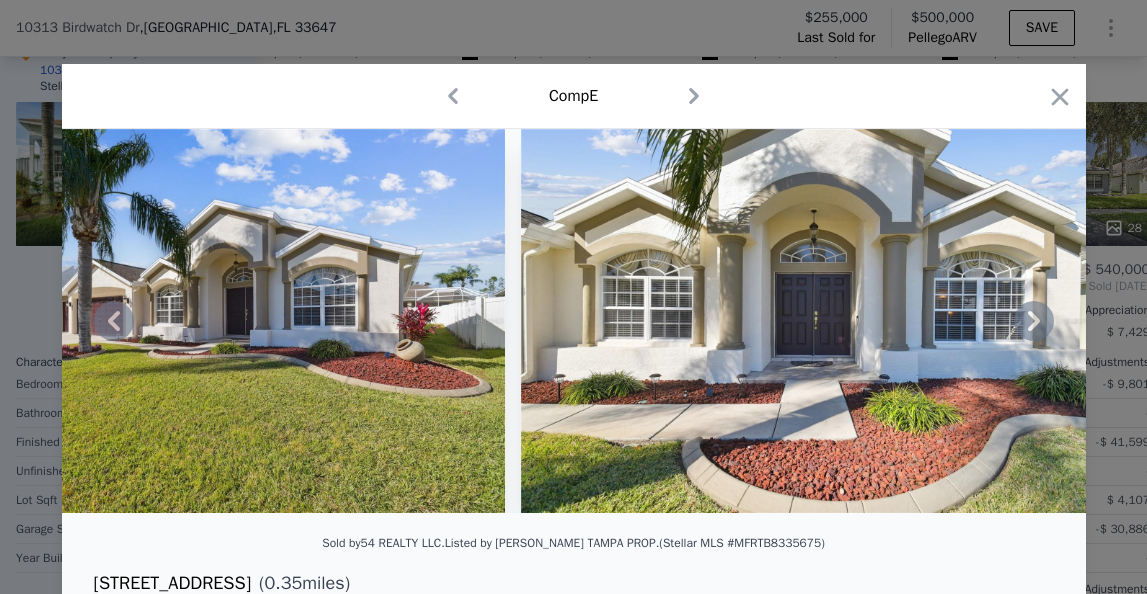 click at bounding box center [217, 321] 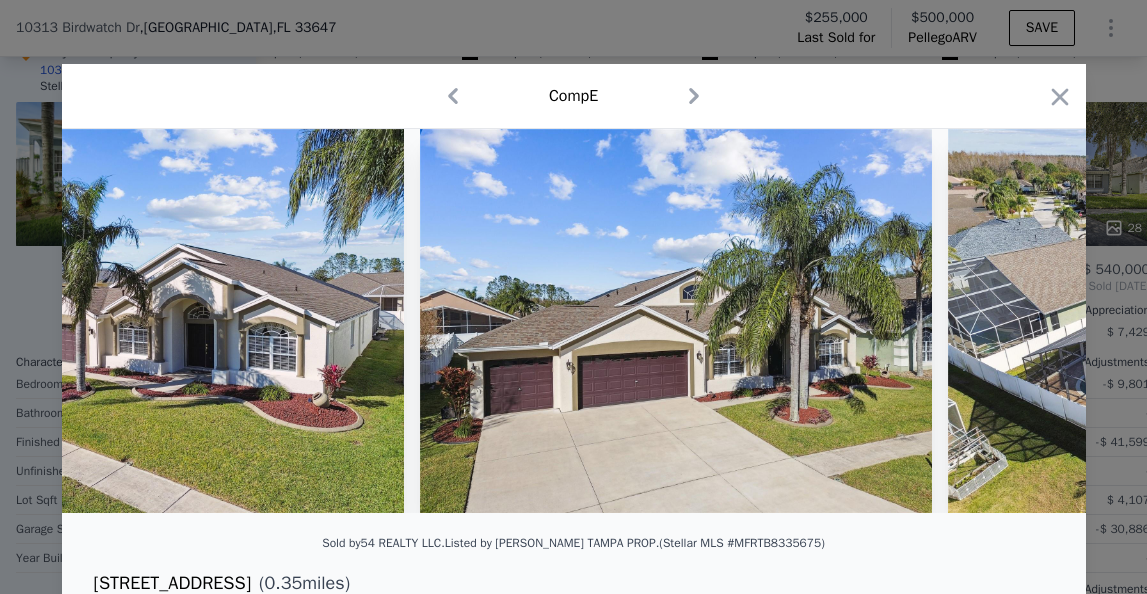 scroll, scrollTop: 0, scrollLeft: 31035, axis: horizontal 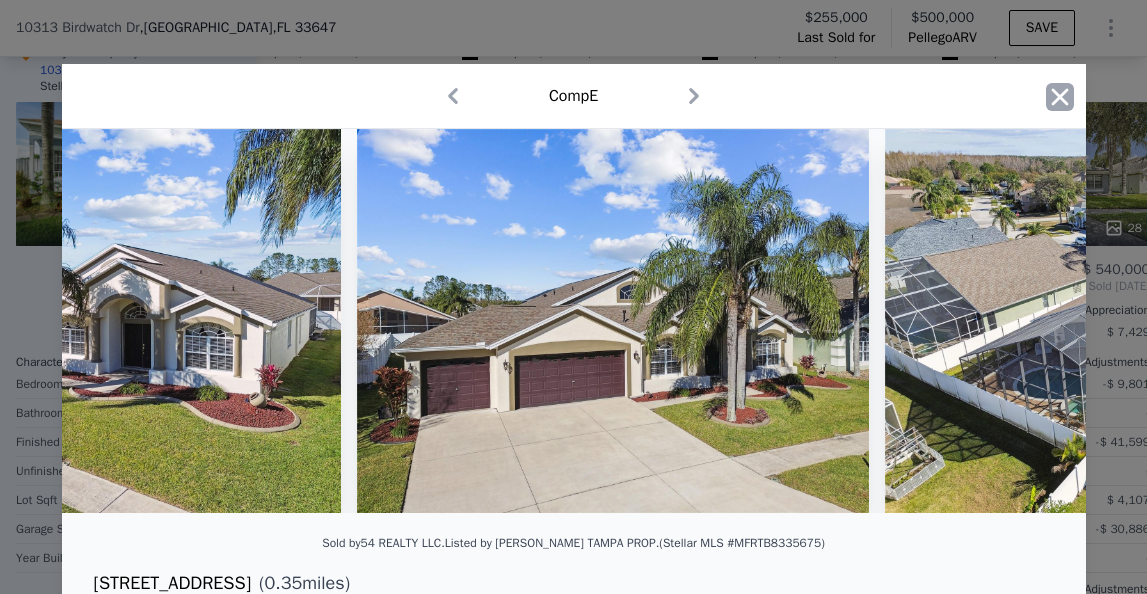 click 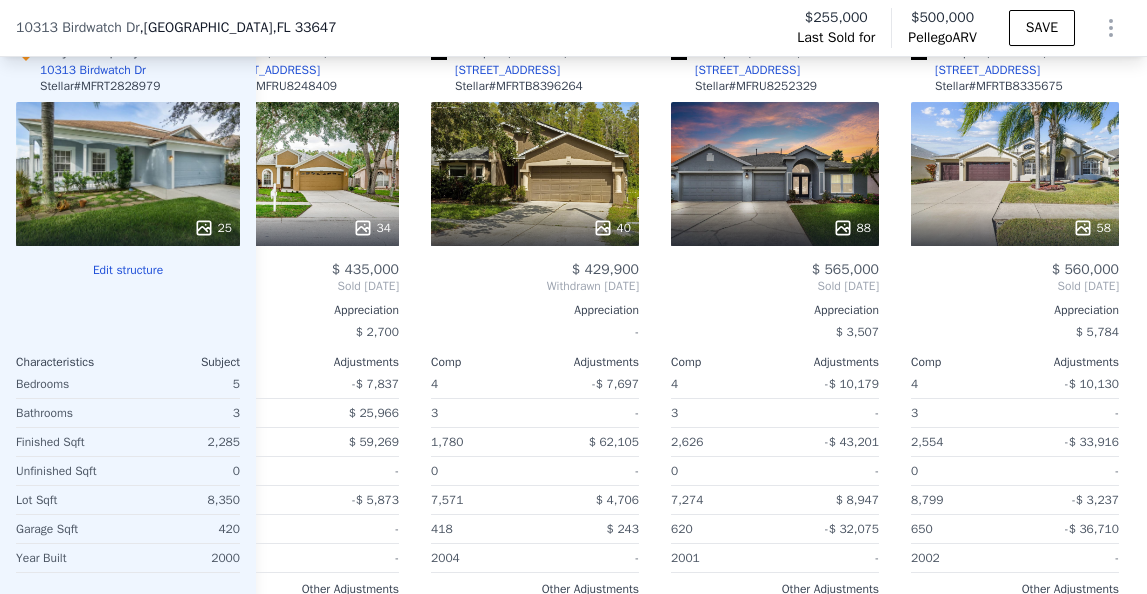scroll, scrollTop: 0, scrollLeft: 0, axis: both 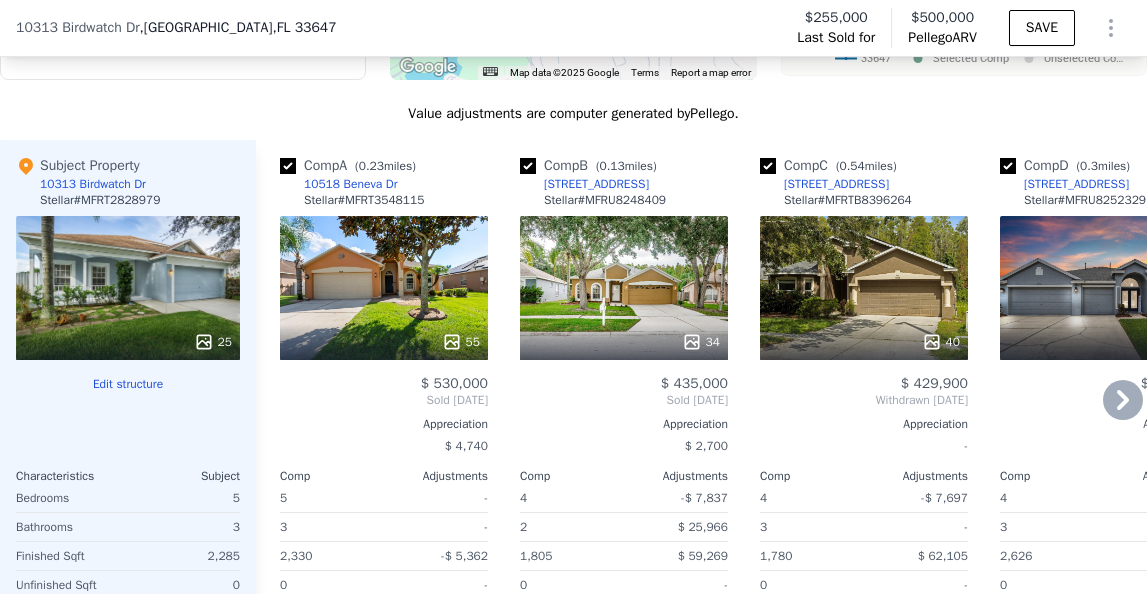 click on "55" at bounding box center (384, 288) 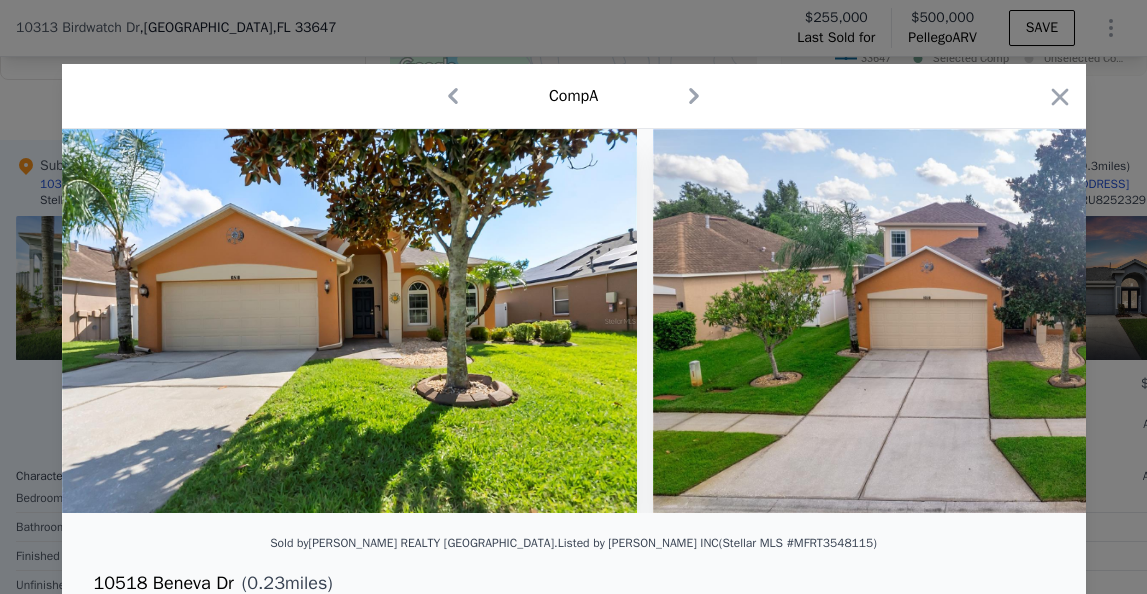 click 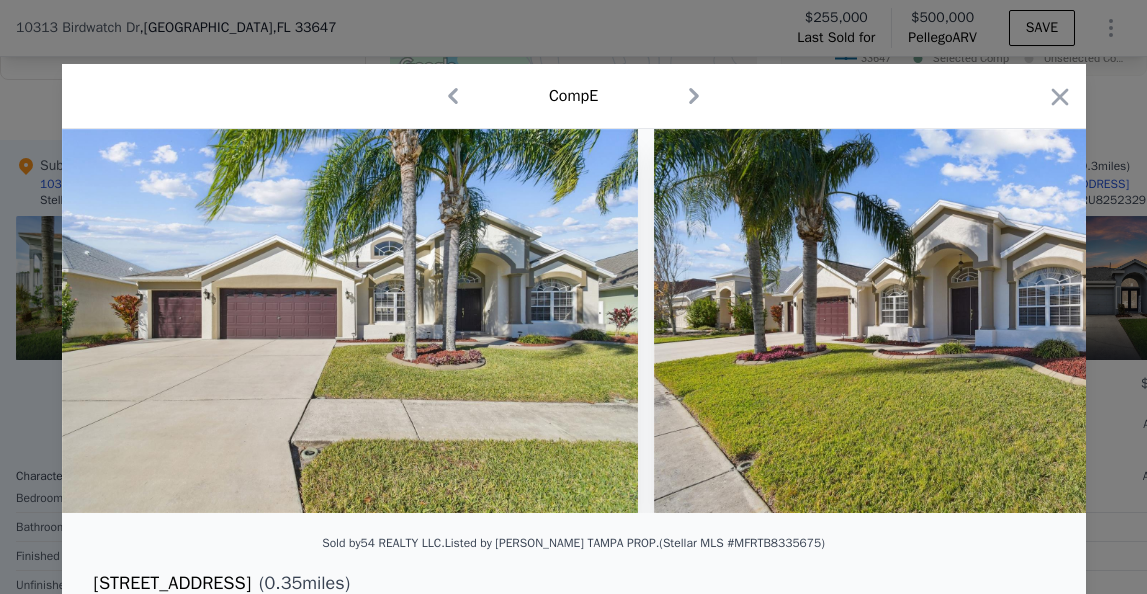 click 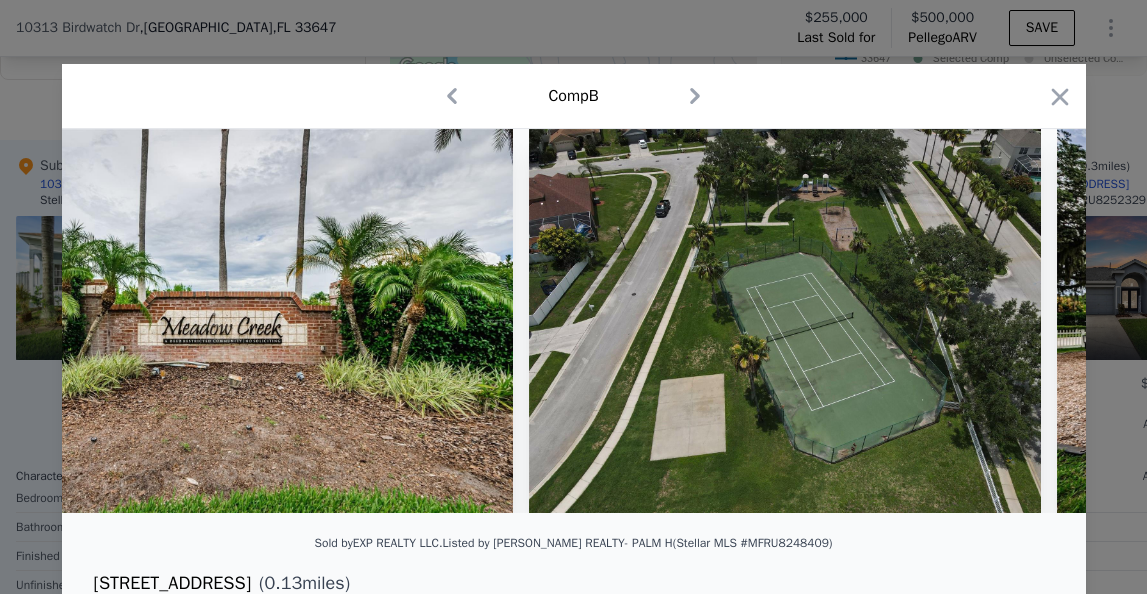 scroll, scrollTop: 0, scrollLeft: 19004, axis: horizontal 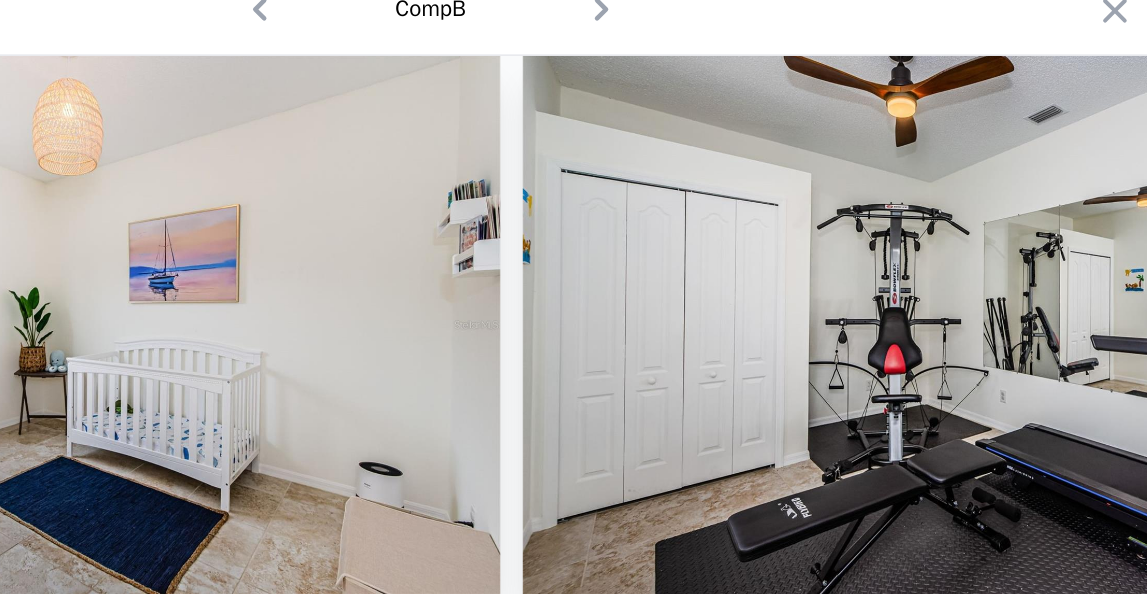 click 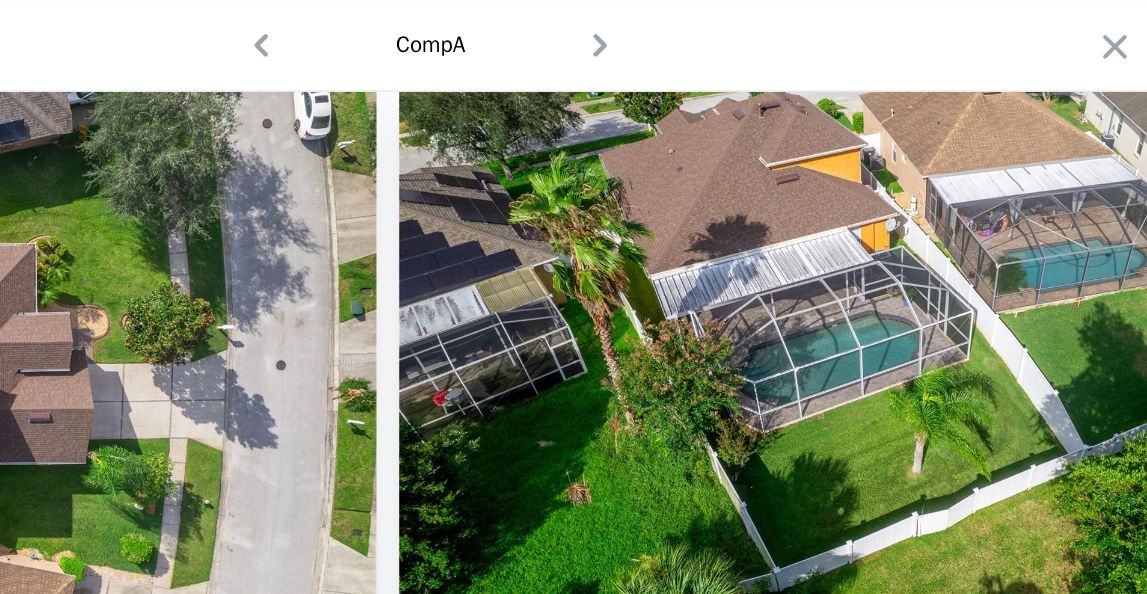 scroll, scrollTop: 0, scrollLeft: 26529, axis: horizontal 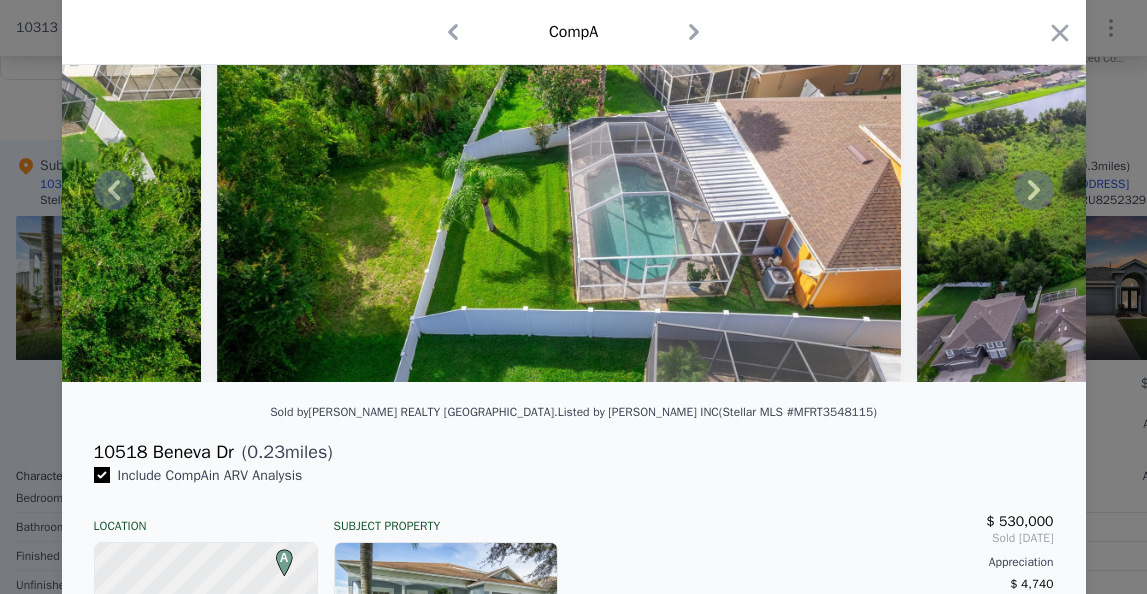 click at bounding box center (559, 190) 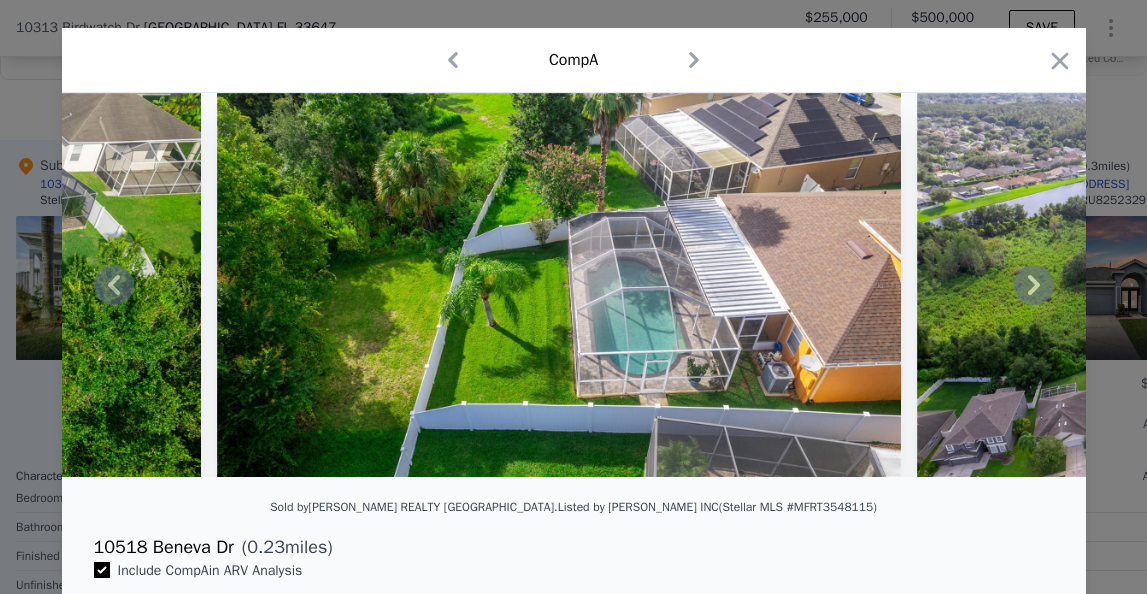 scroll, scrollTop: 60, scrollLeft: 0, axis: vertical 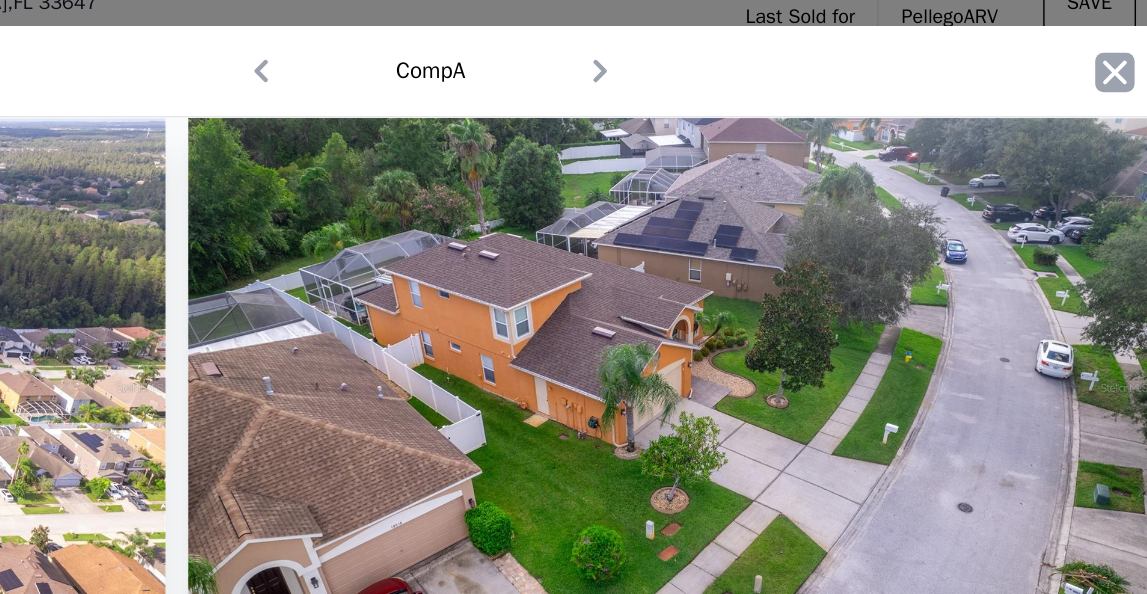 click 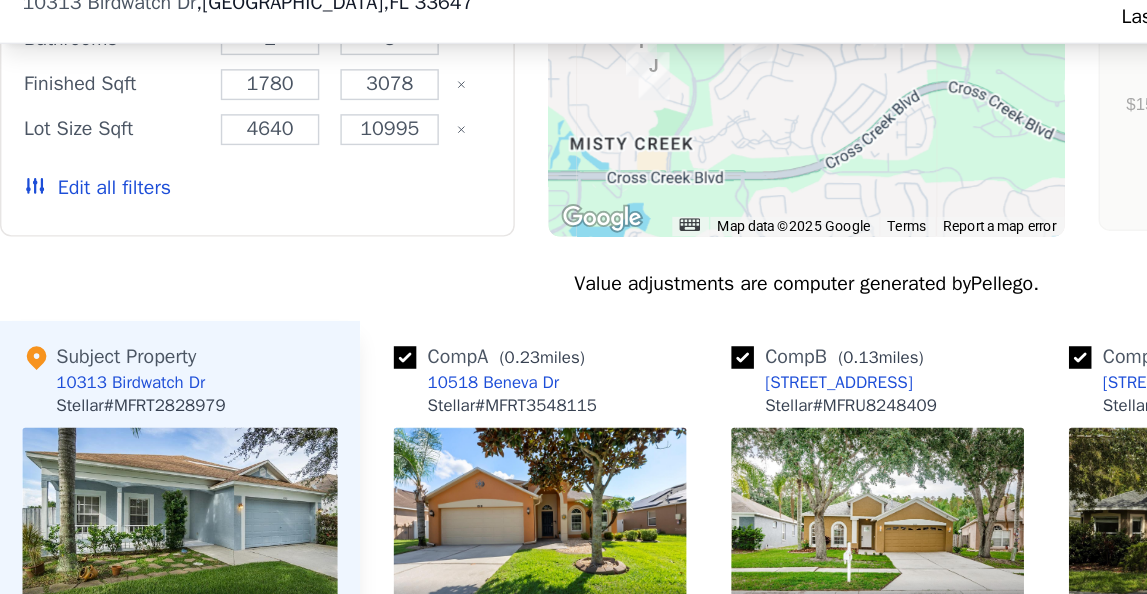 scroll, scrollTop: 2157, scrollLeft: 0, axis: vertical 